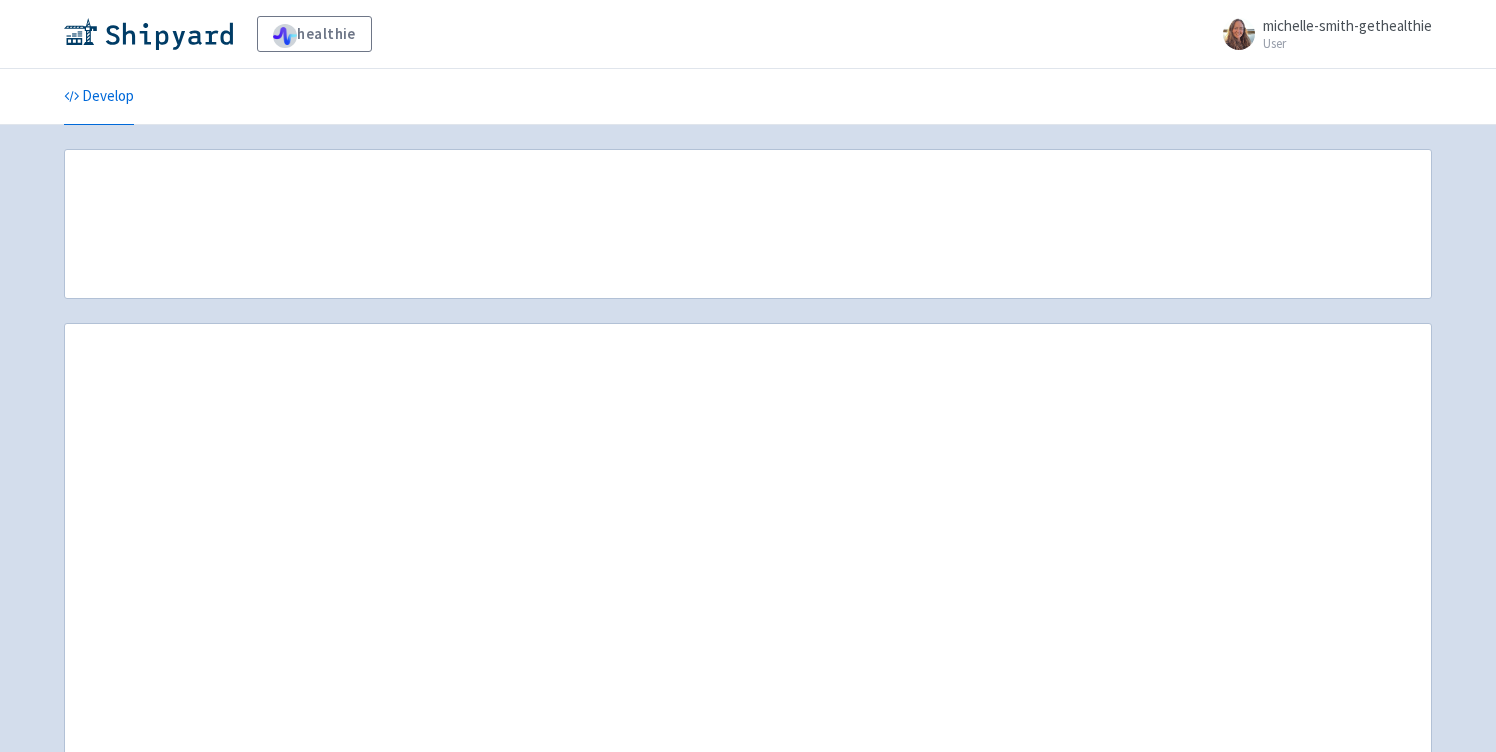 scroll, scrollTop: 0, scrollLeft: 0, axis: both 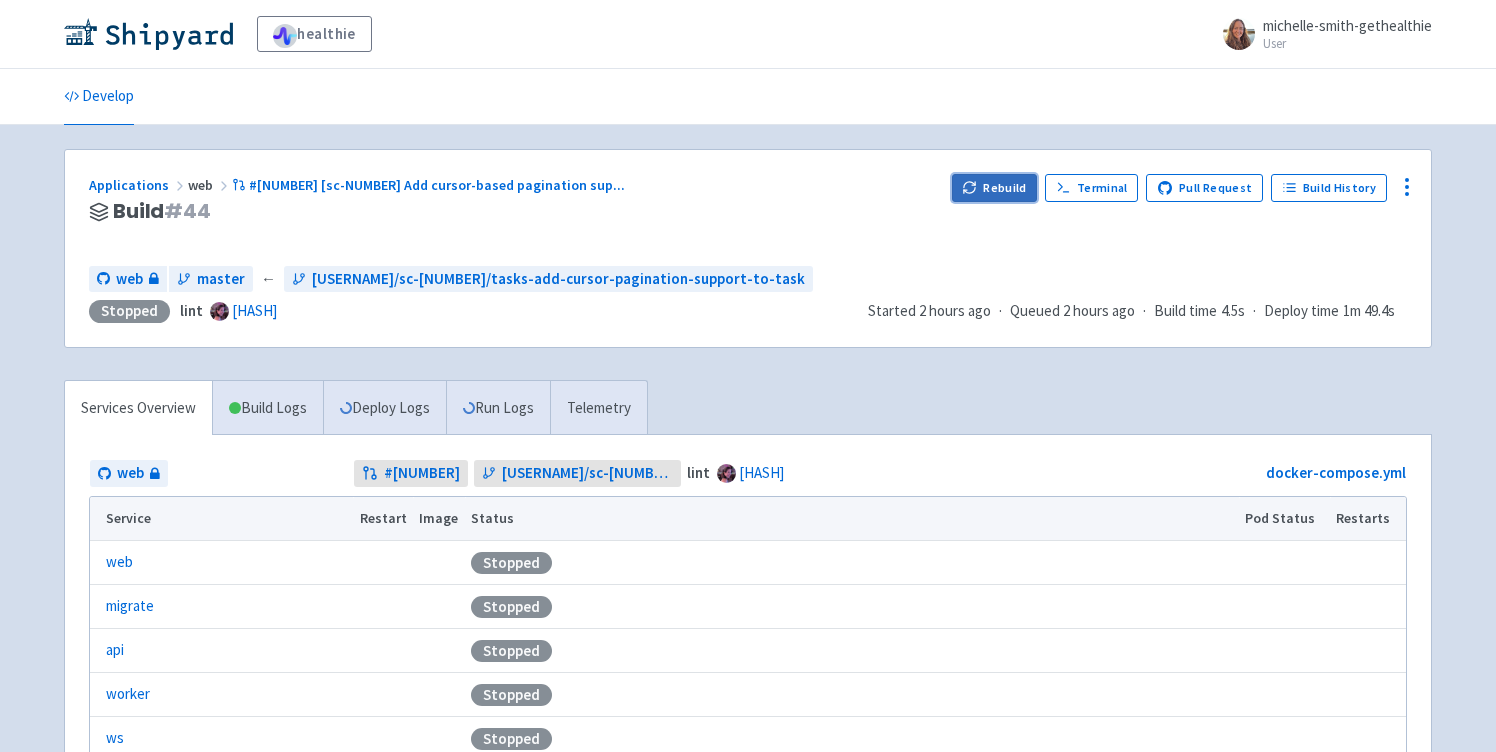 click on "Rebuild" at bounding box center [995, 188] 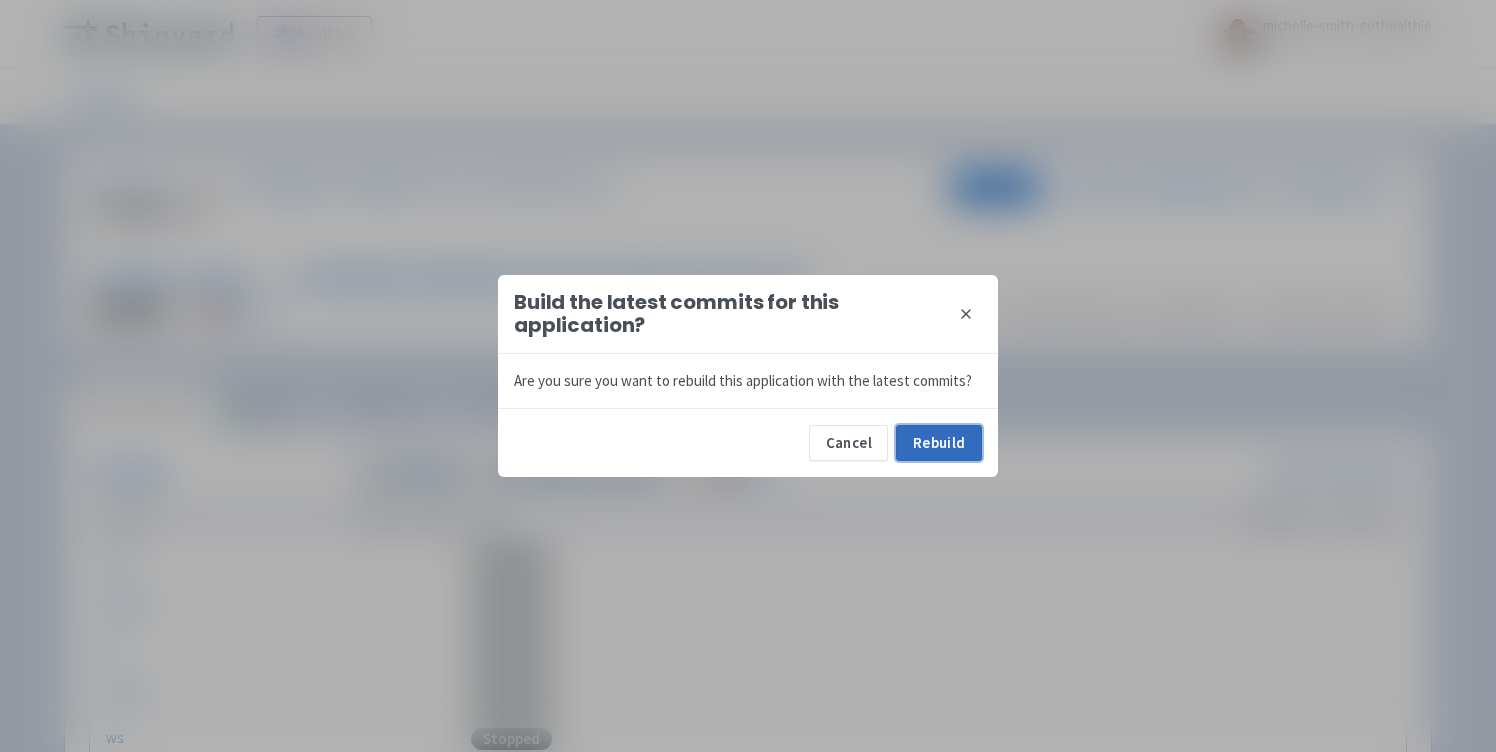 click on "Rebuild" at bounding box center (939, 443) 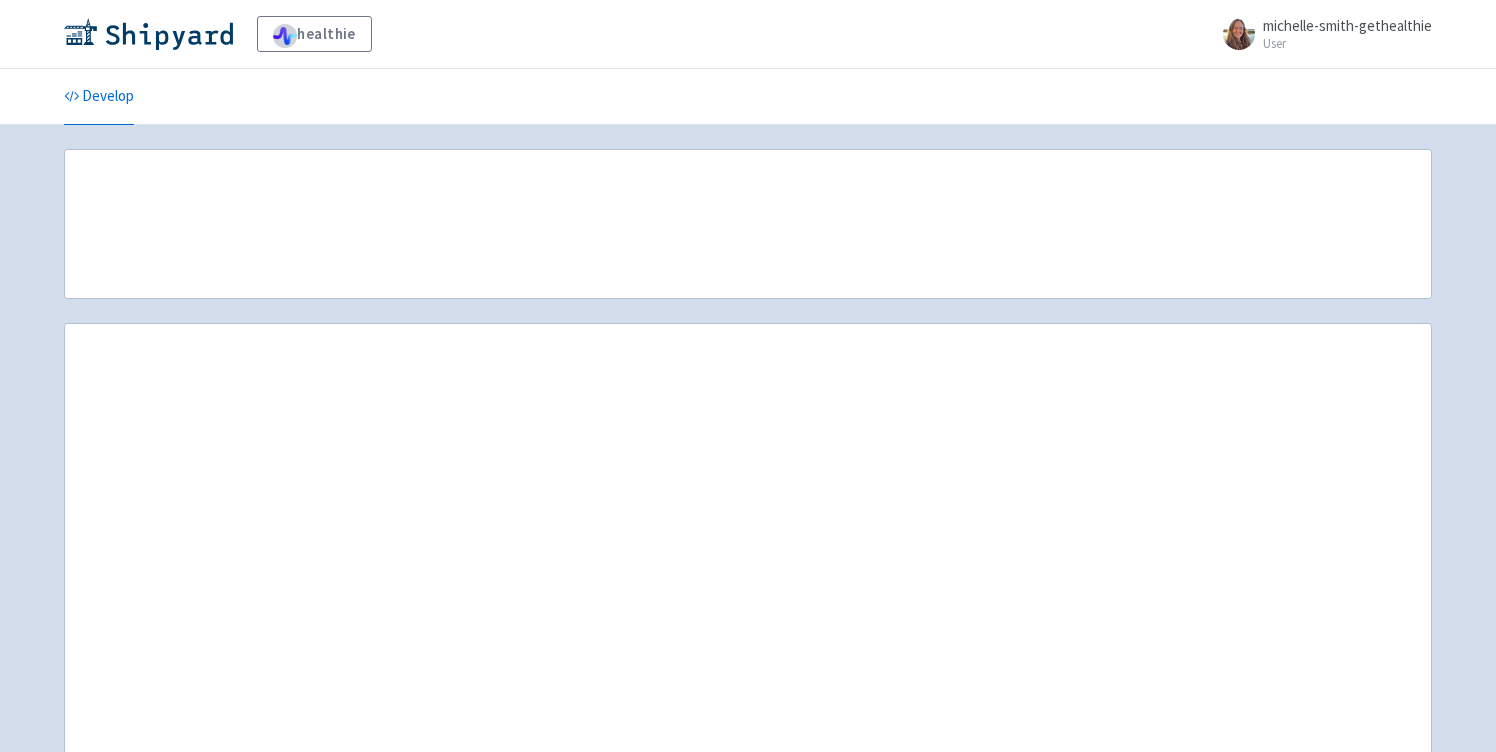 scroll, scrollTop: 0, scrollLeft: 0, axis: both 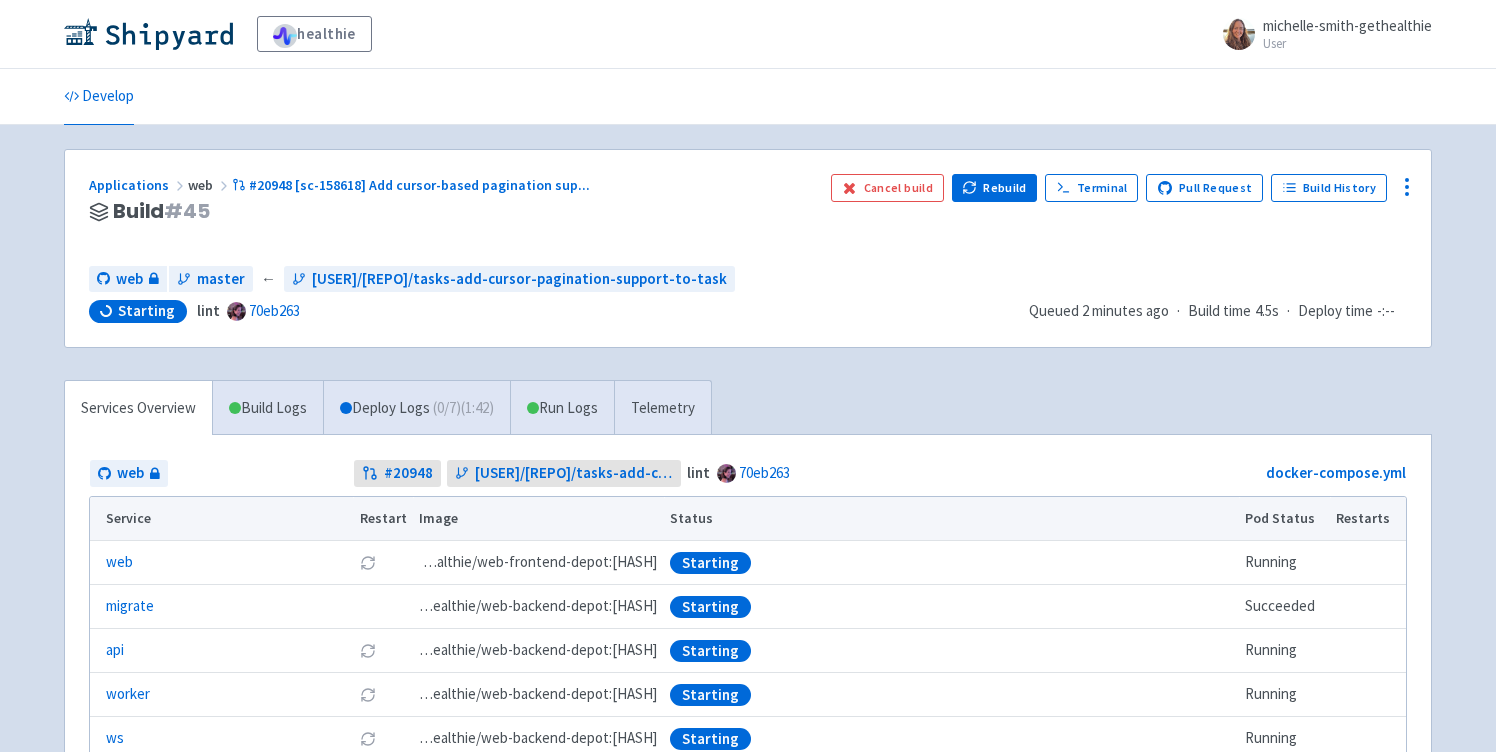 click on "Applications   web   #20948 [sc-158618] Add cursor-based pagination sup ...   Build  # 45   Cancel build Rebuild Terminal Pull Request Build History web [USER] ← [USER]/[REPO]/tasks-add-cursor-pagination-support-to-task Starting lint     [HASH]   Queued   2 minutes ago · Build time 4.5s · Deploy time -:--" at bounding box center (748, 248) 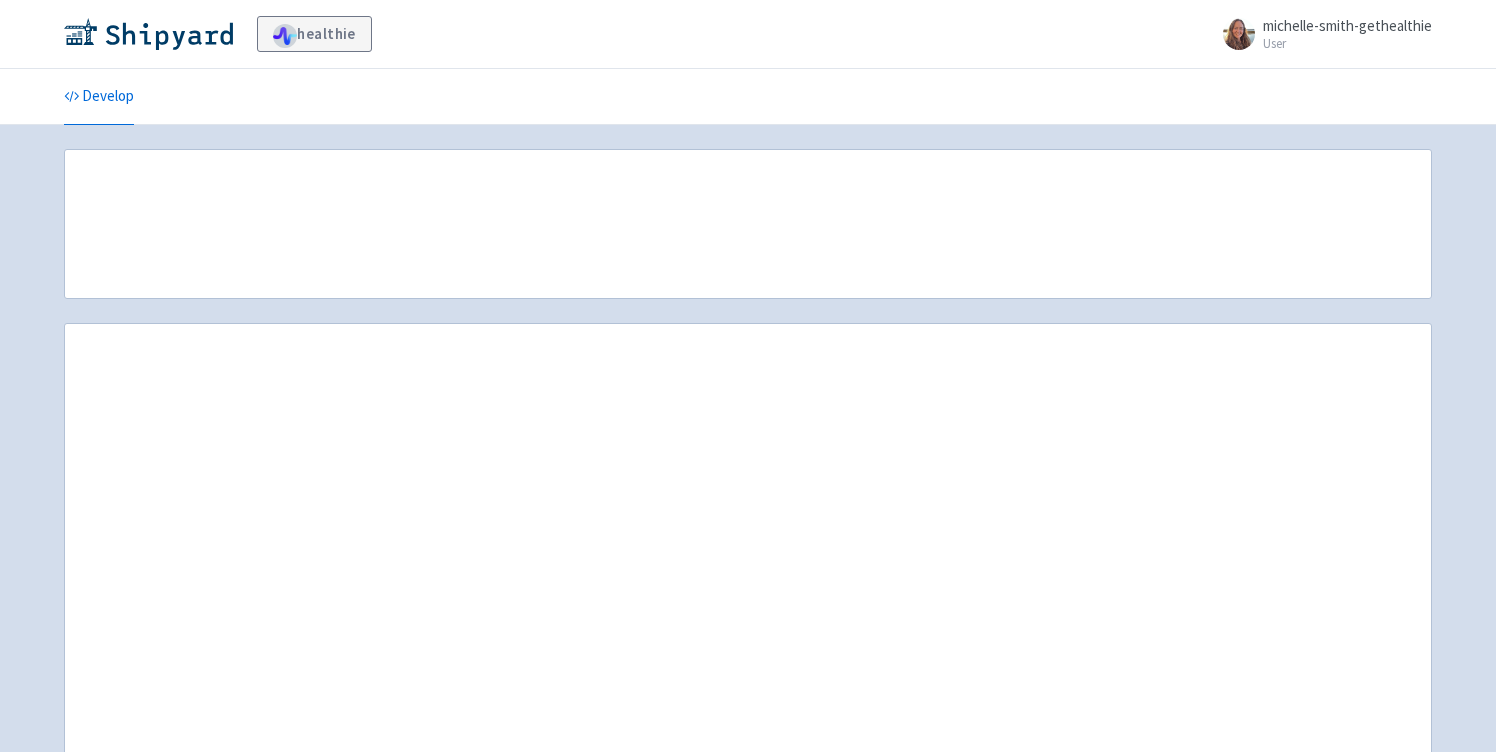 scroll, scrollTop: 0, scrollLeft: 0, axis: both 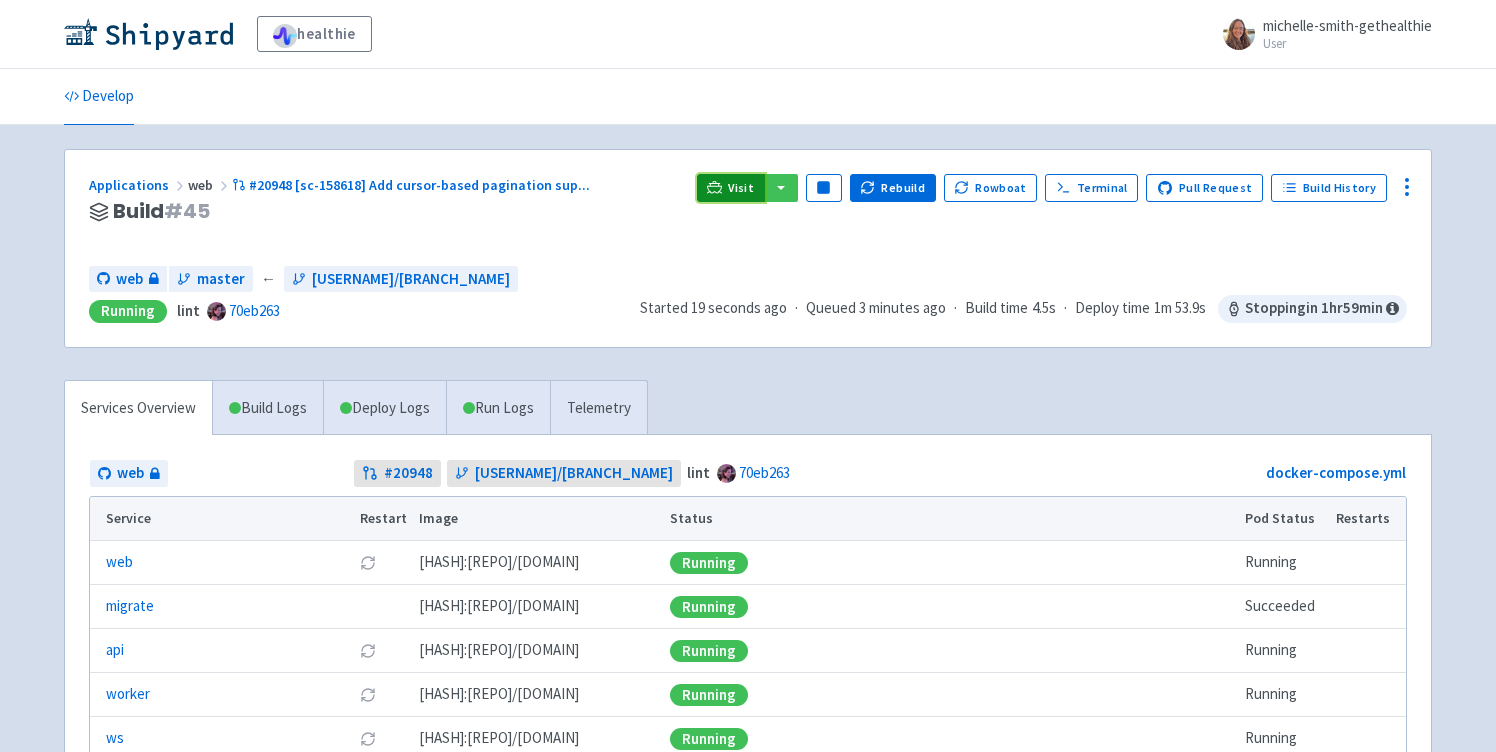 click on "Visit" at bounding box center (741, 188) 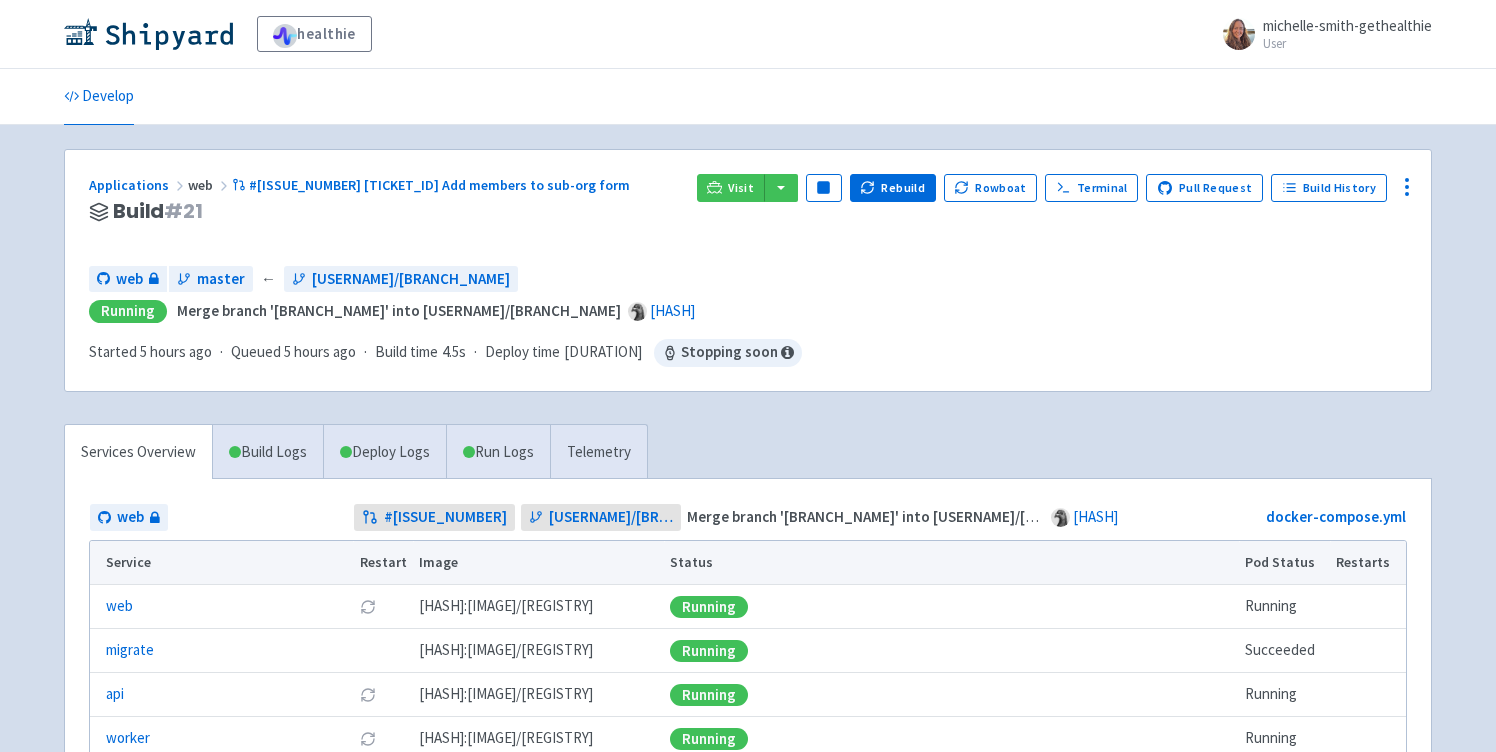 scroll, scrollTop: 0, scrollLeft: 0, axis: both 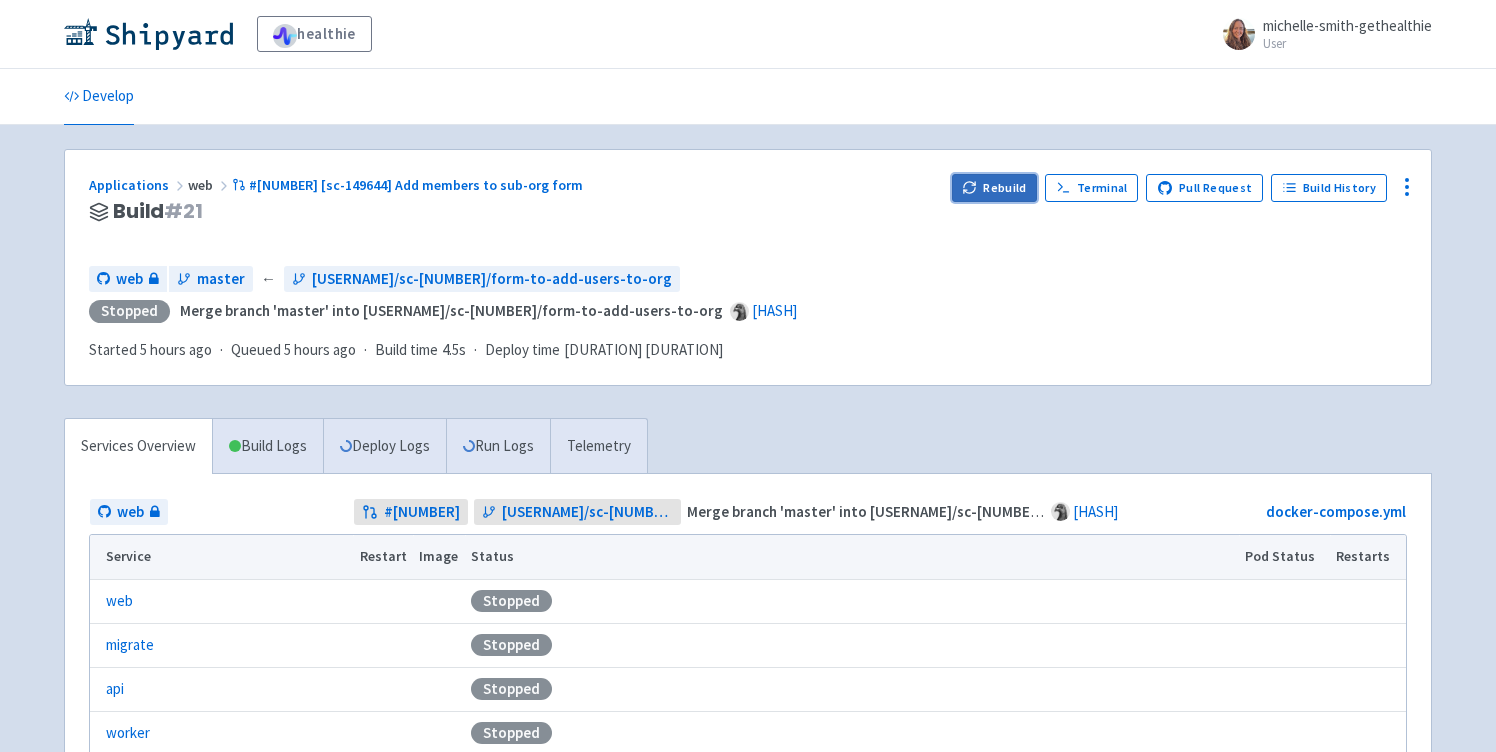 click on "Rebuild" at bounding box center [995, 188] 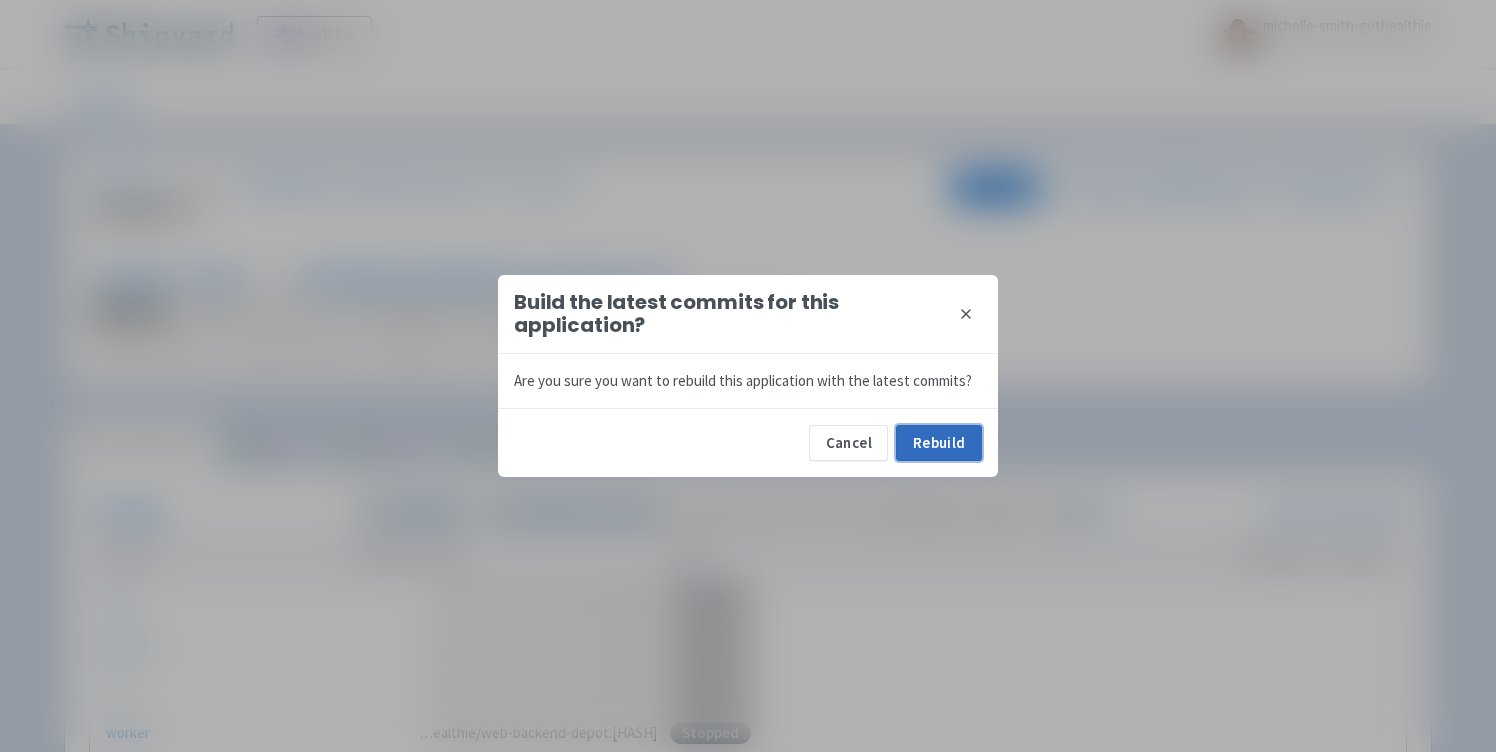 click on "Rebuild" at bounding box center [939, 443] 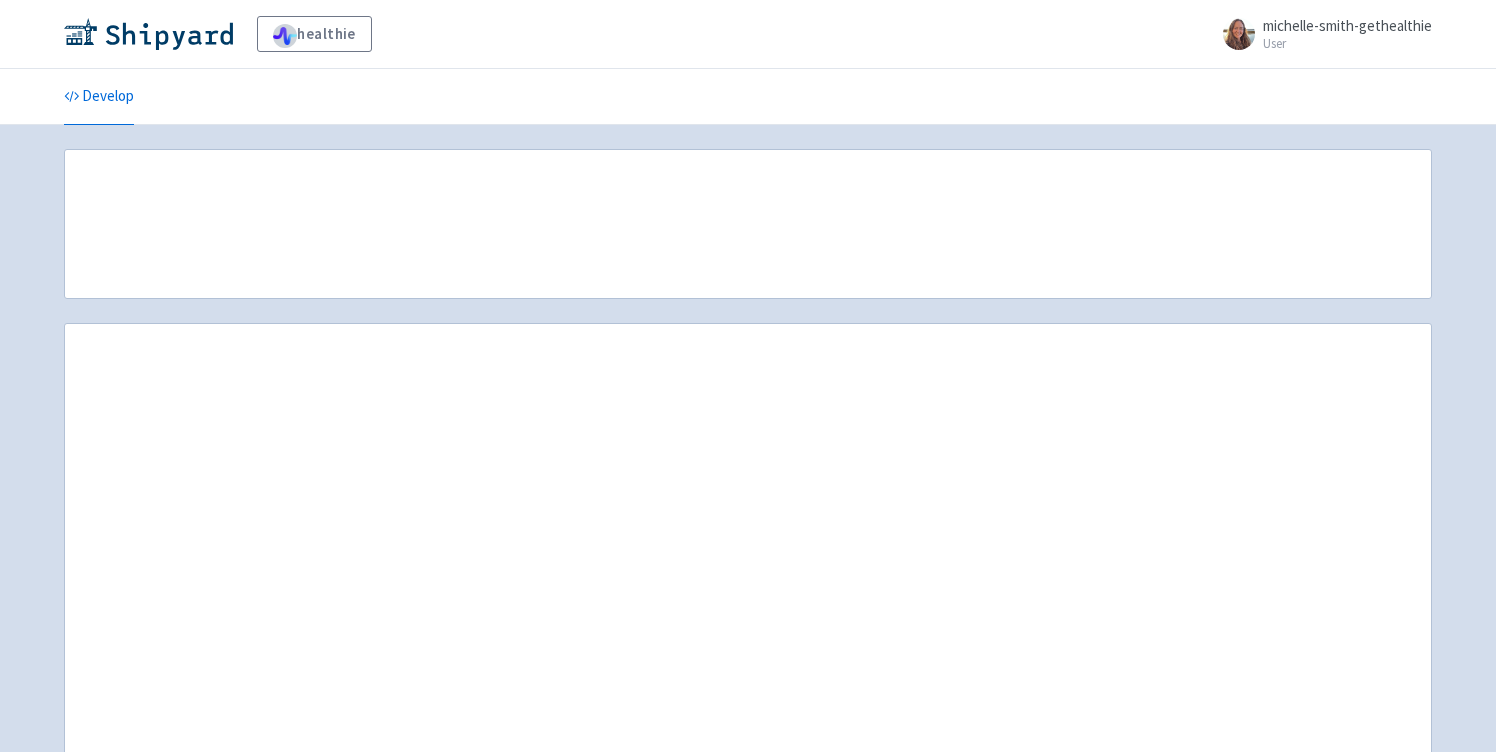 scroll, scrollTop: 0, scrollLeft: 0, axis: both 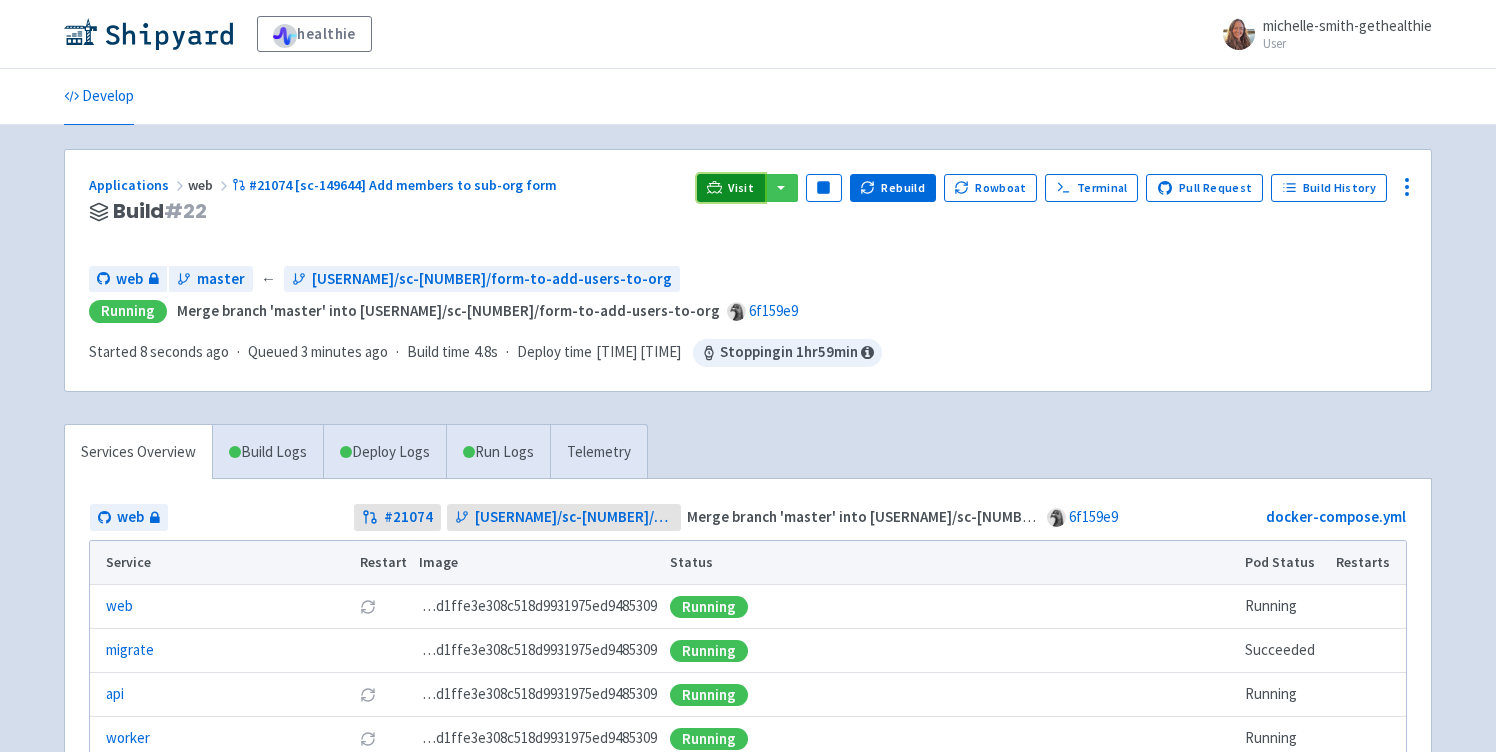 click 